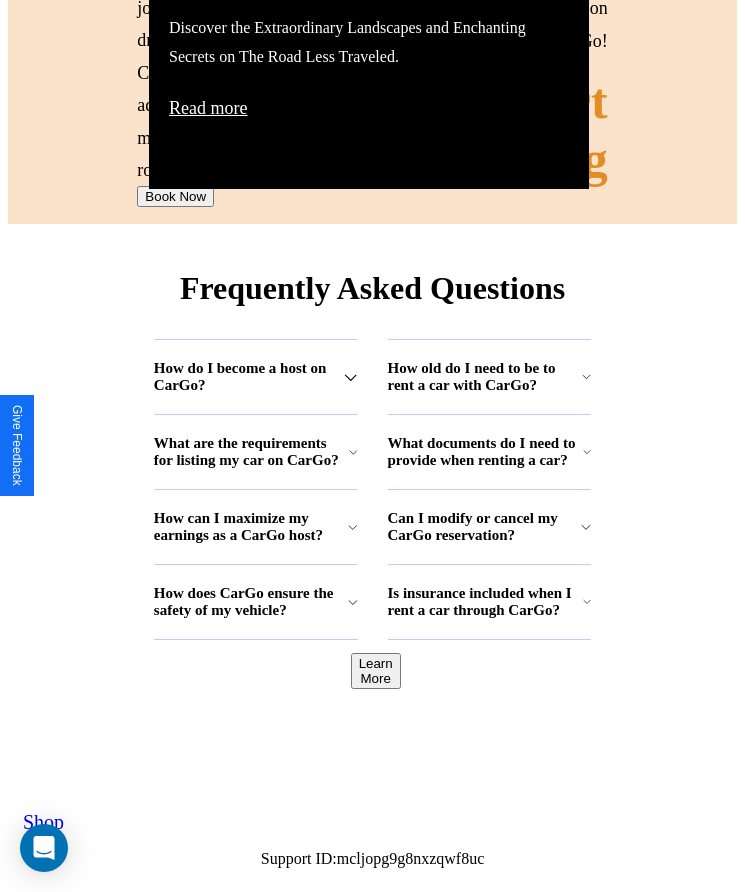 scroll, scrollTop: 2608, scrollLeft: 0, axis: vertical 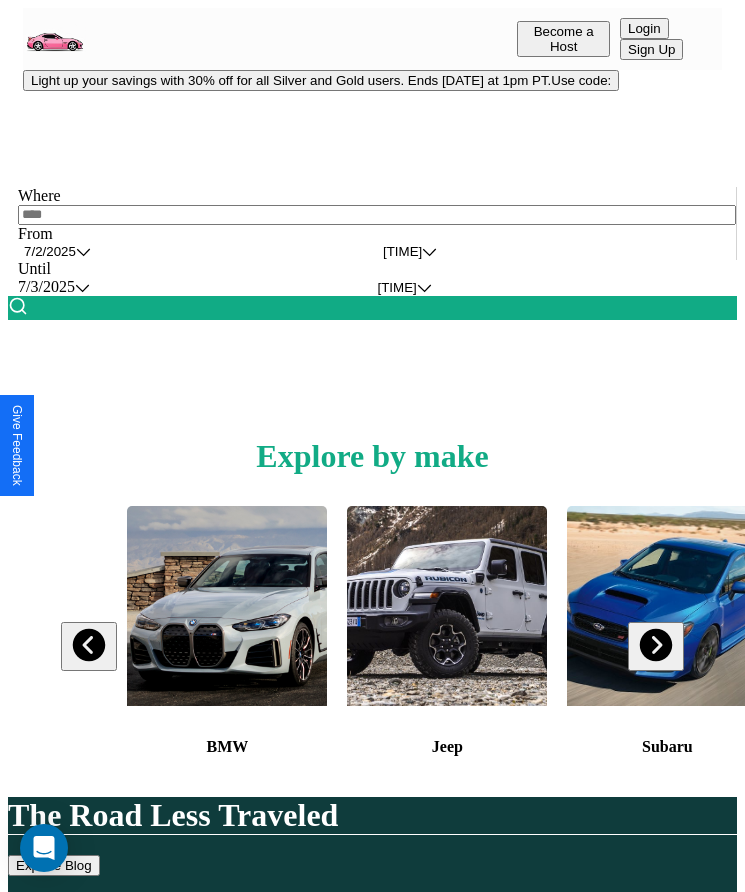 click at bounding box center [377, 215] 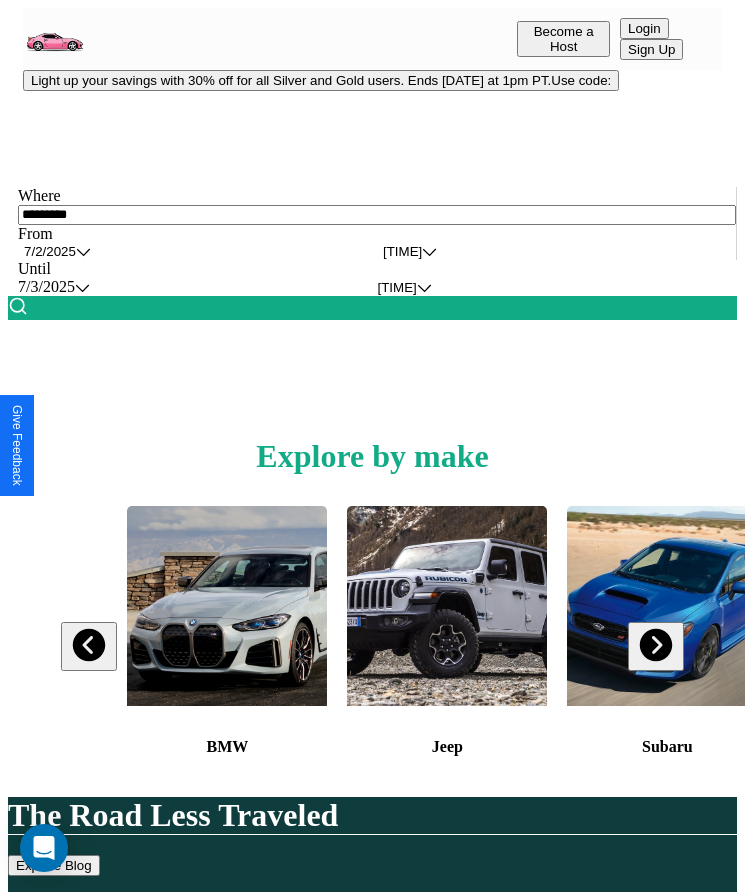 type on "*********" 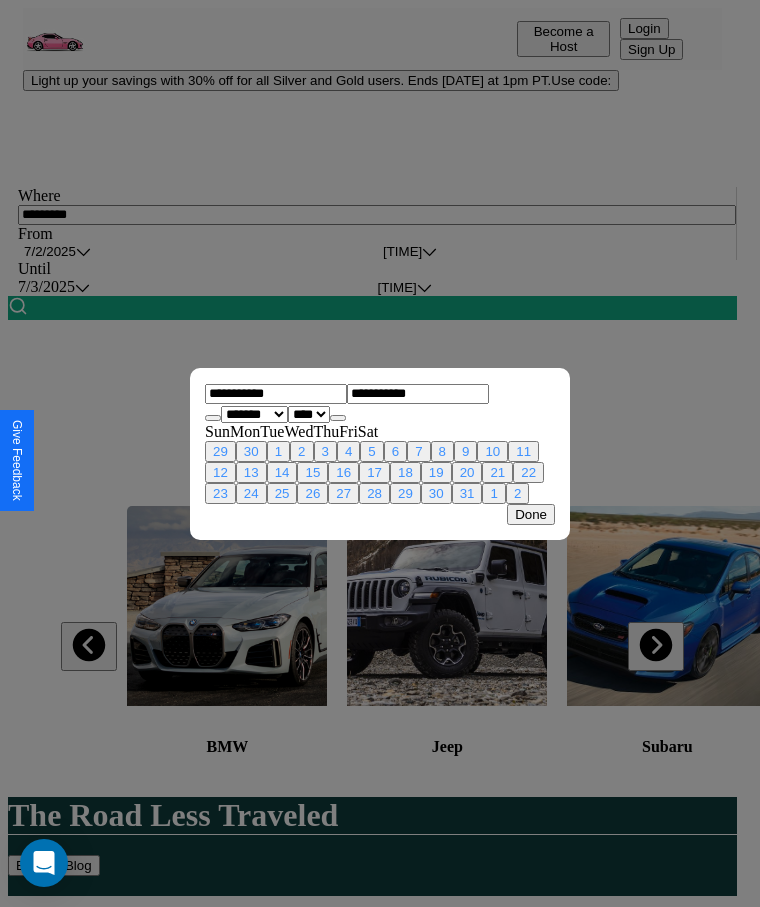 click on "******* ******** ***** ***** *** **** **** ****** ********* ******* ******** ********" at bounding box center [254, 414] 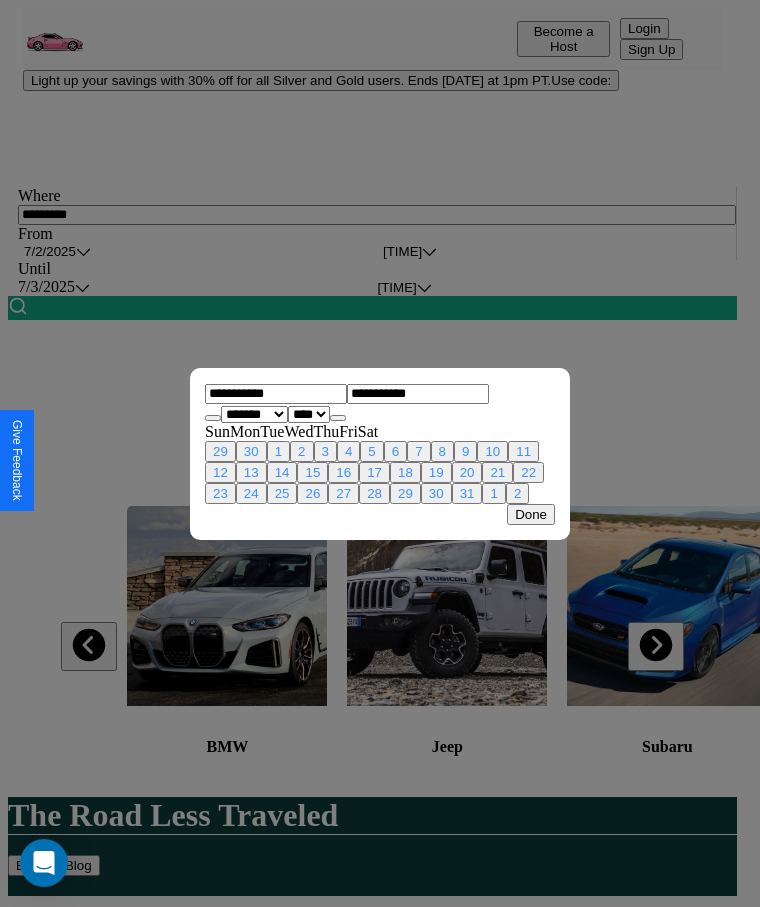 click on "16" at bounding box center (343, 472) 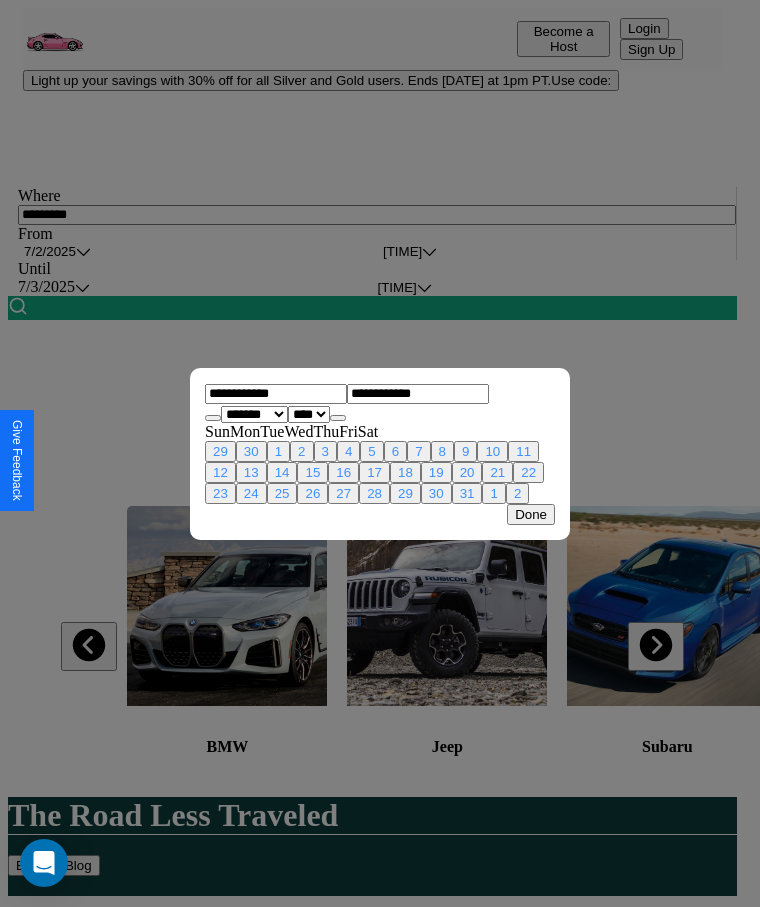 click on "23" at bounding box center (220, 493) 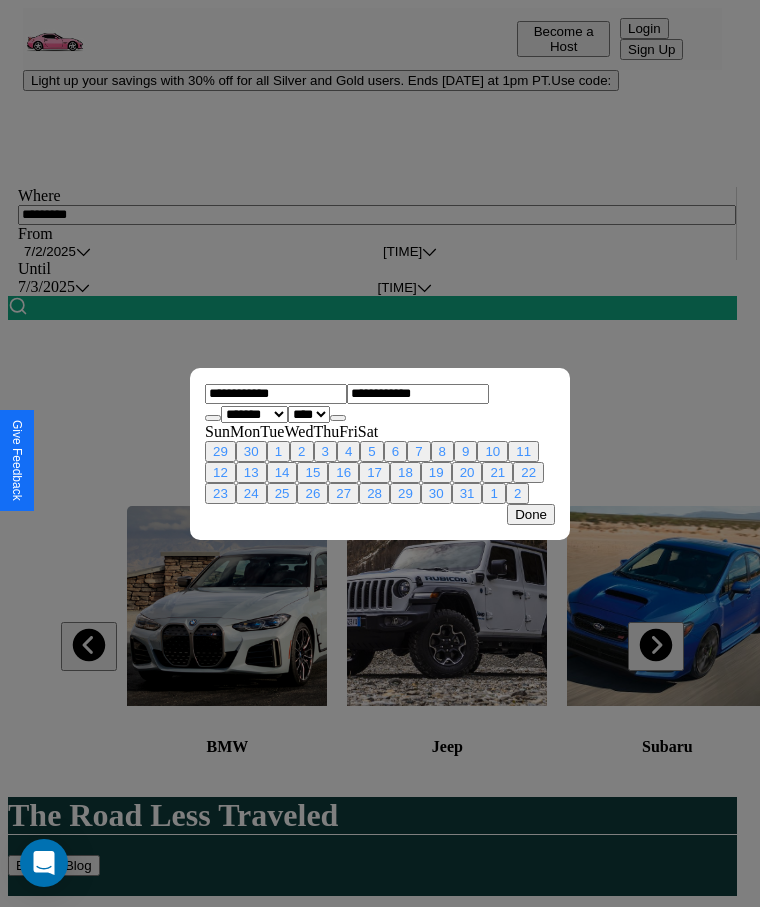 click on "Done" at bounding box center [531, 514] 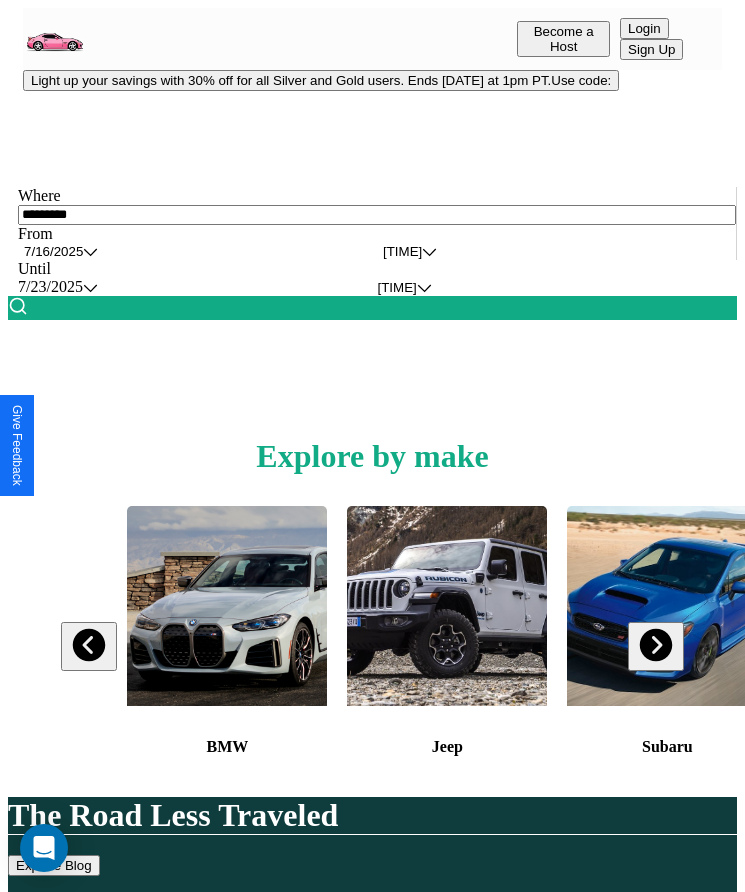 click on "10am" at bounding box center (402, 251) 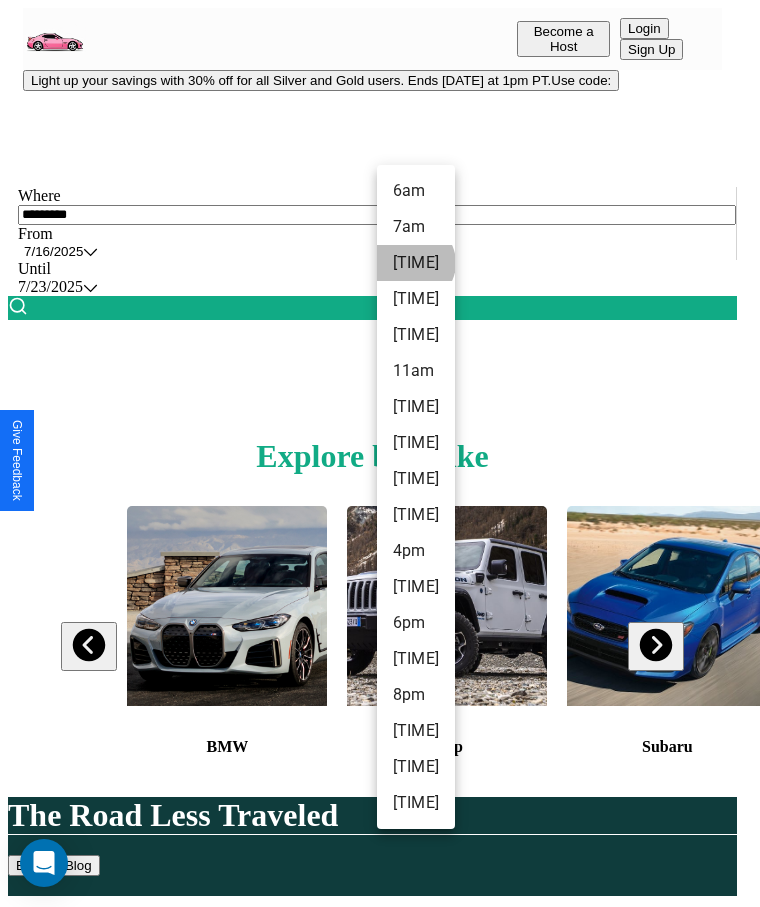 click on "8am" at bounding box center [416, 263] 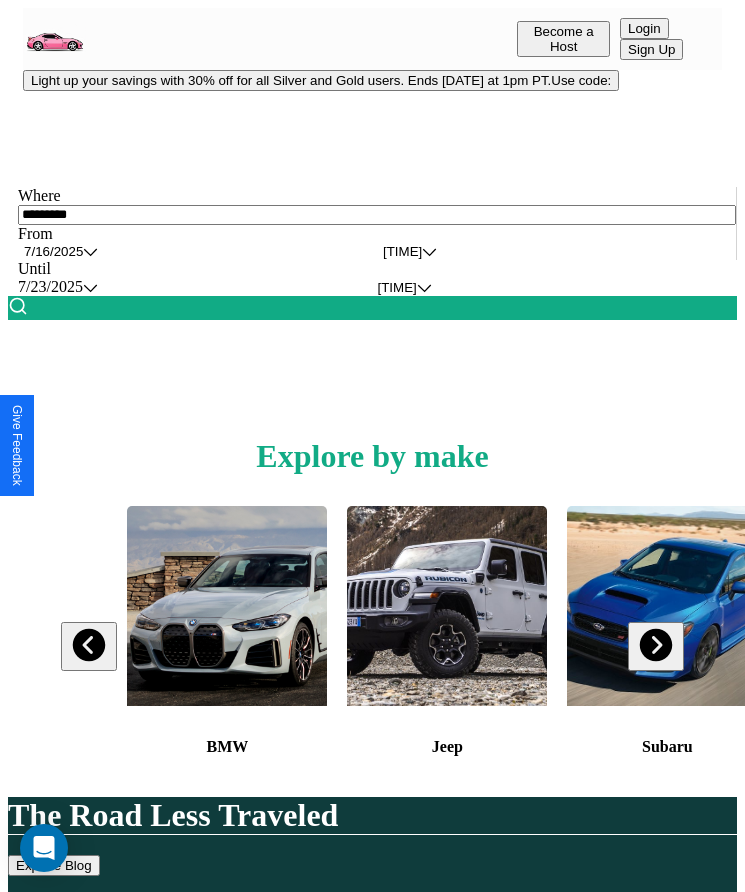 click at bounding box center [18, 306] 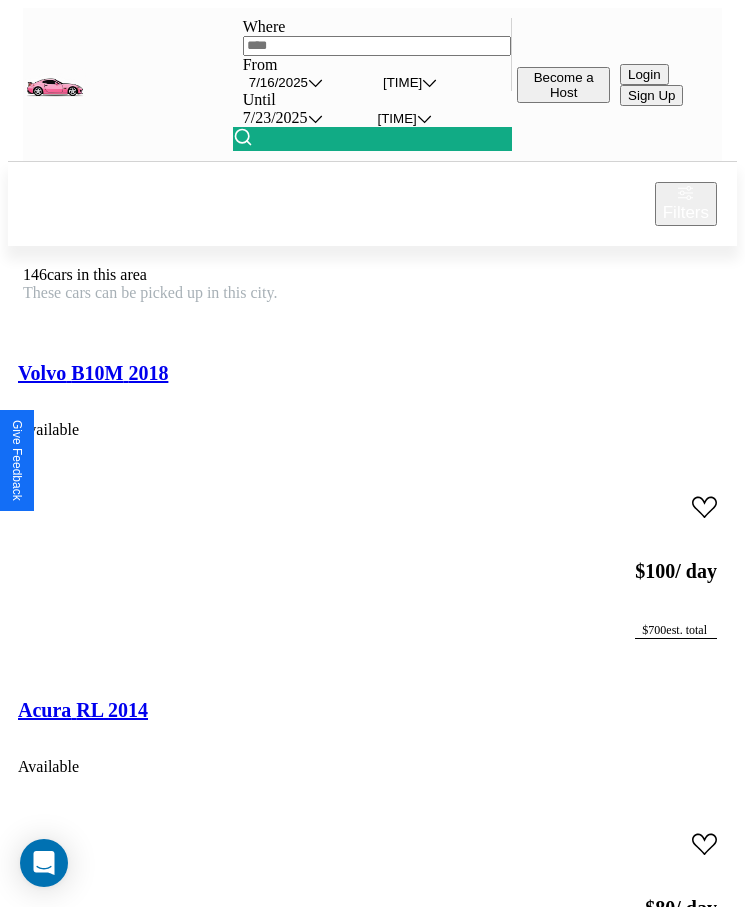 scroll, scrollTop: 50, scrollLeft: 0, axis: vertical 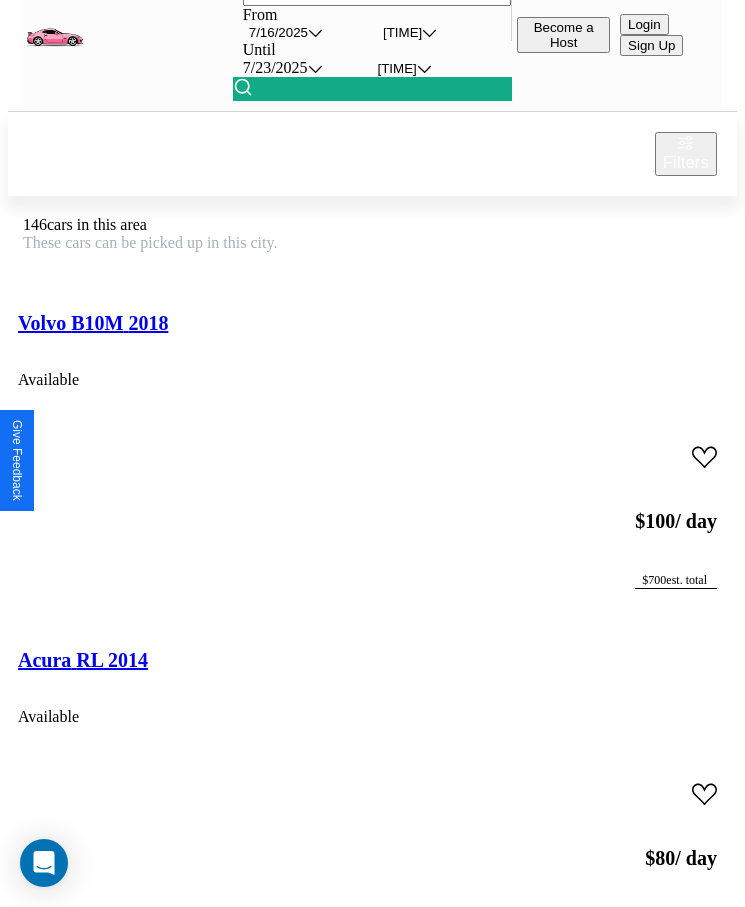 click on "Ford   L9000   2024 Available" at bounding box center [372, 348] 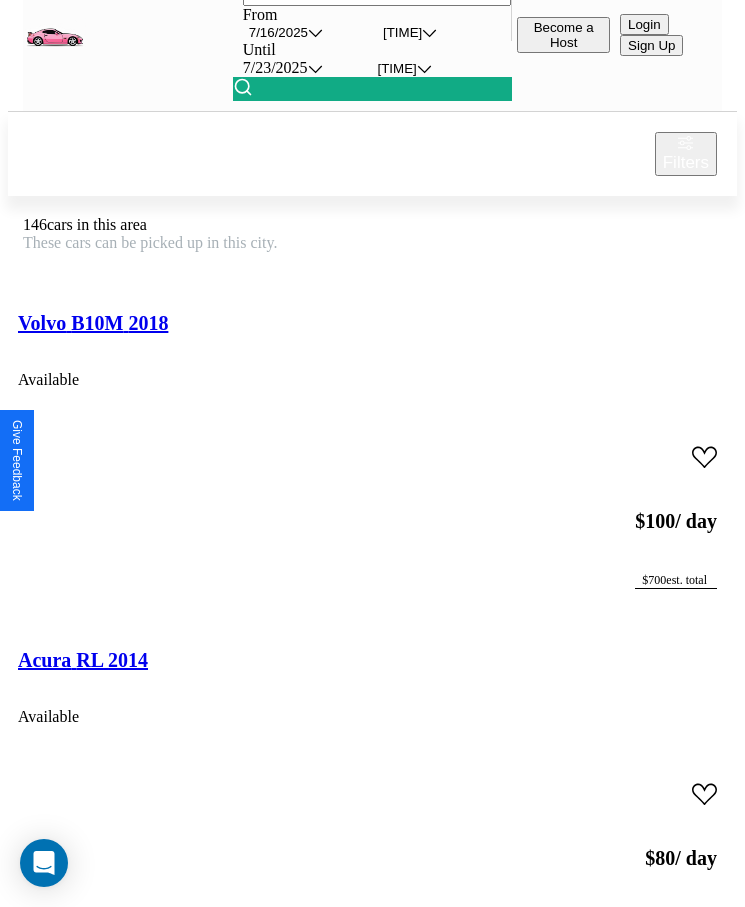 scroll, scrollTop: 19503, scrollLeft: 0, axis: vertical 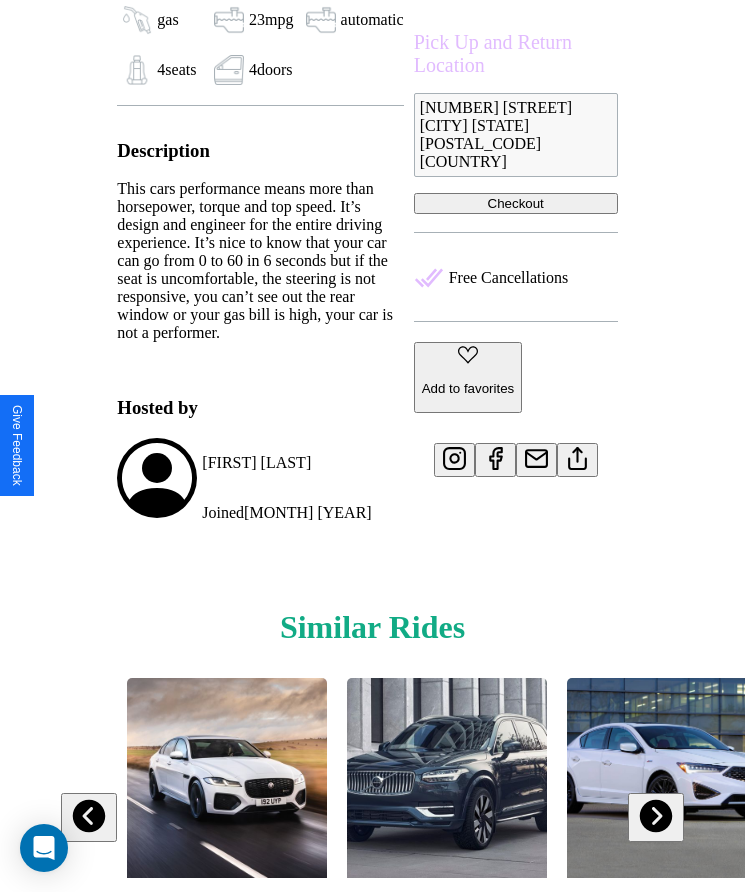 click at bounding box center [655, 816] 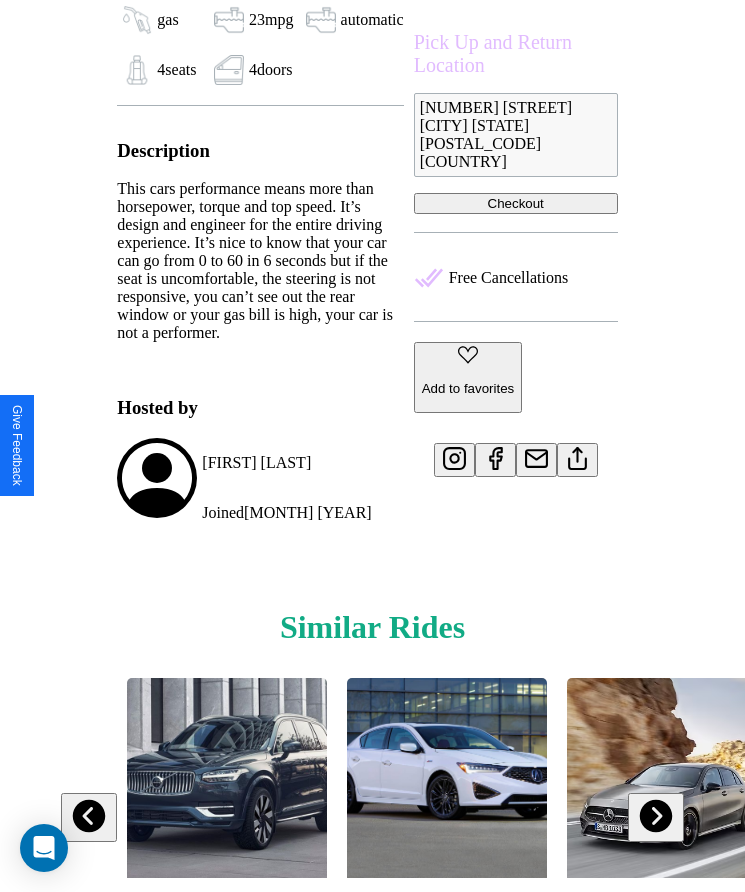 click at bounding box center [655, 816] 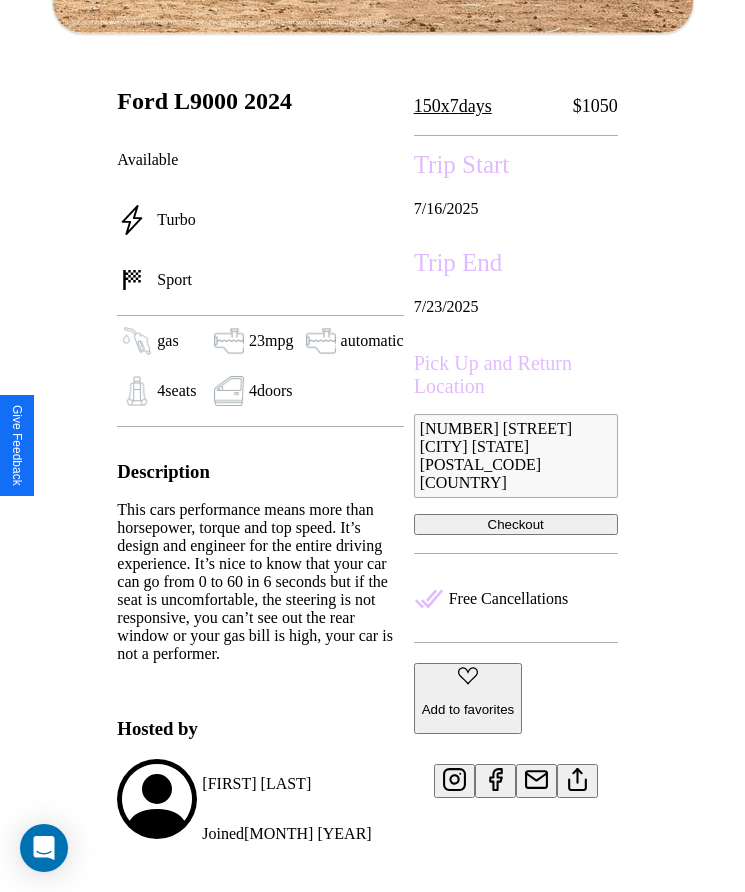 scroll, scrollTop: 538, scrollLeft: 0, axis: vertical 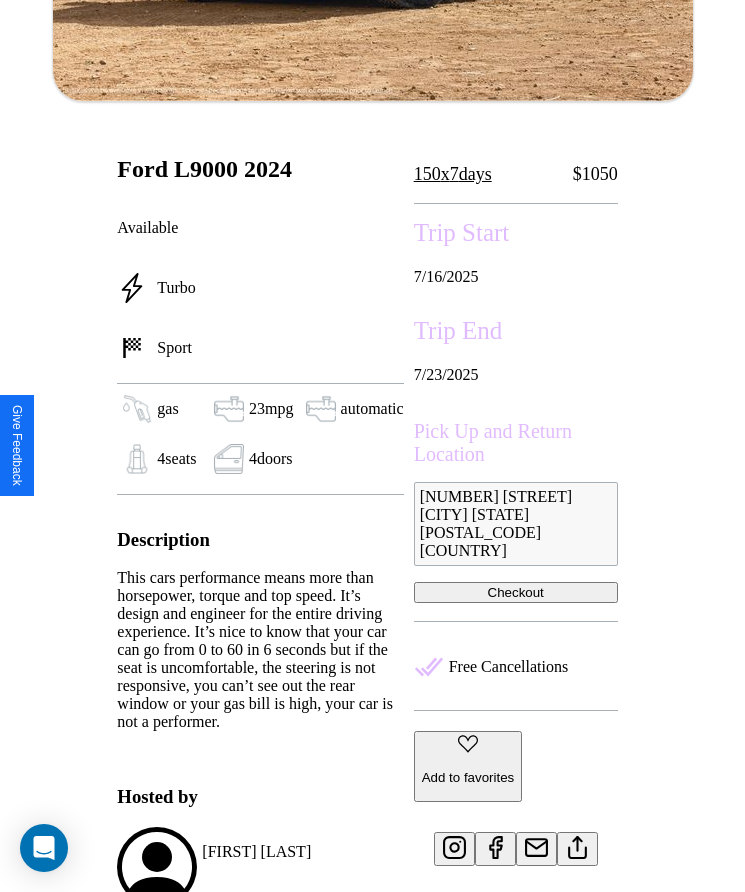 click on "Checkout" at bounding box center (516, 592) 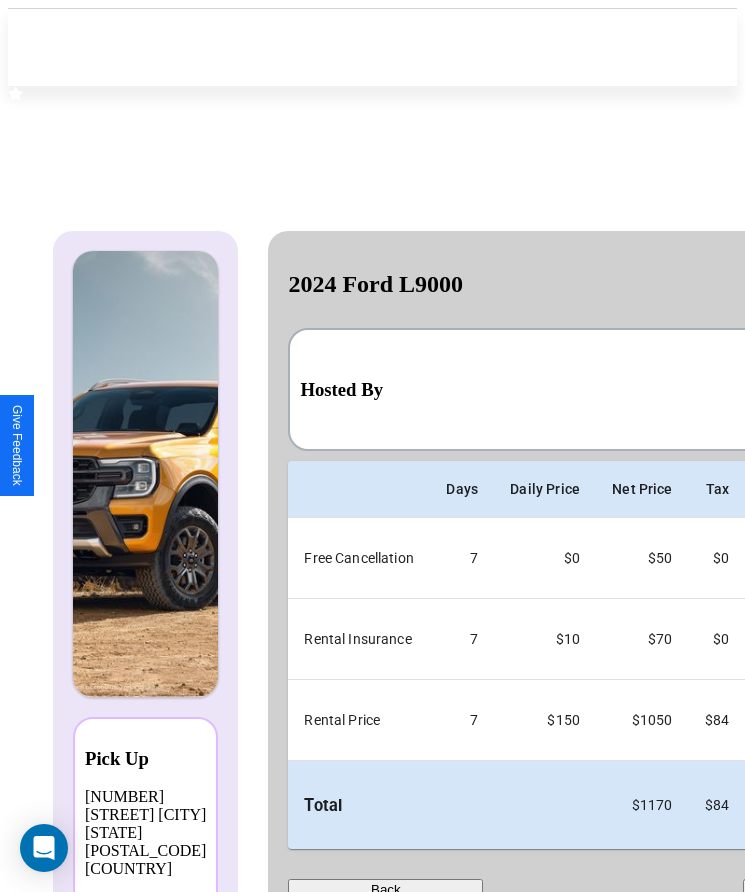 scroll, scrollTop: 0, scrollLeft: 119, axis: horizontal 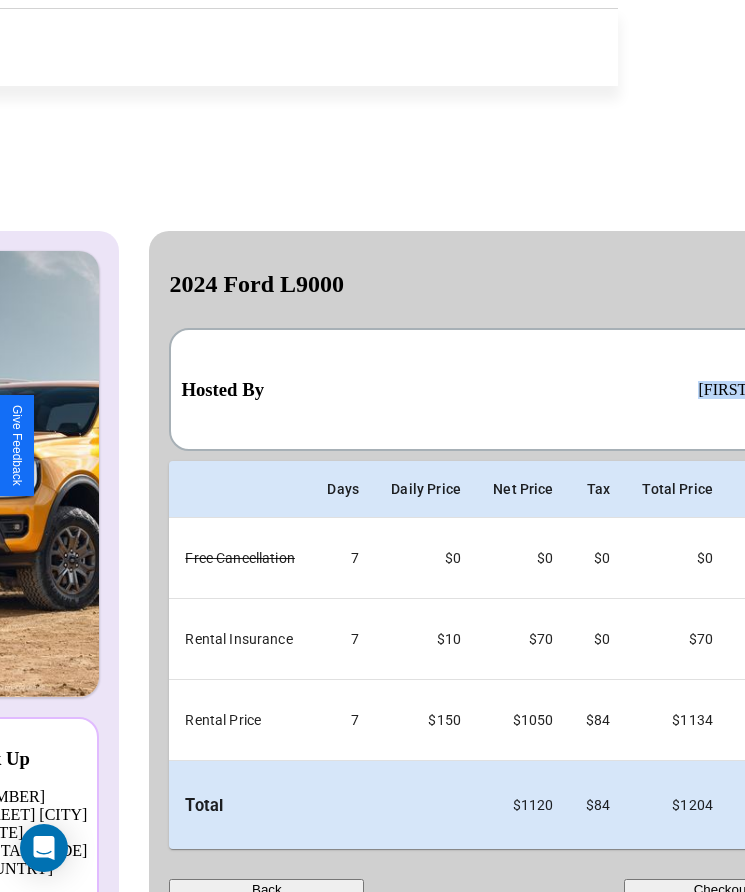 click on "Back" at bounding box center [266, 889] 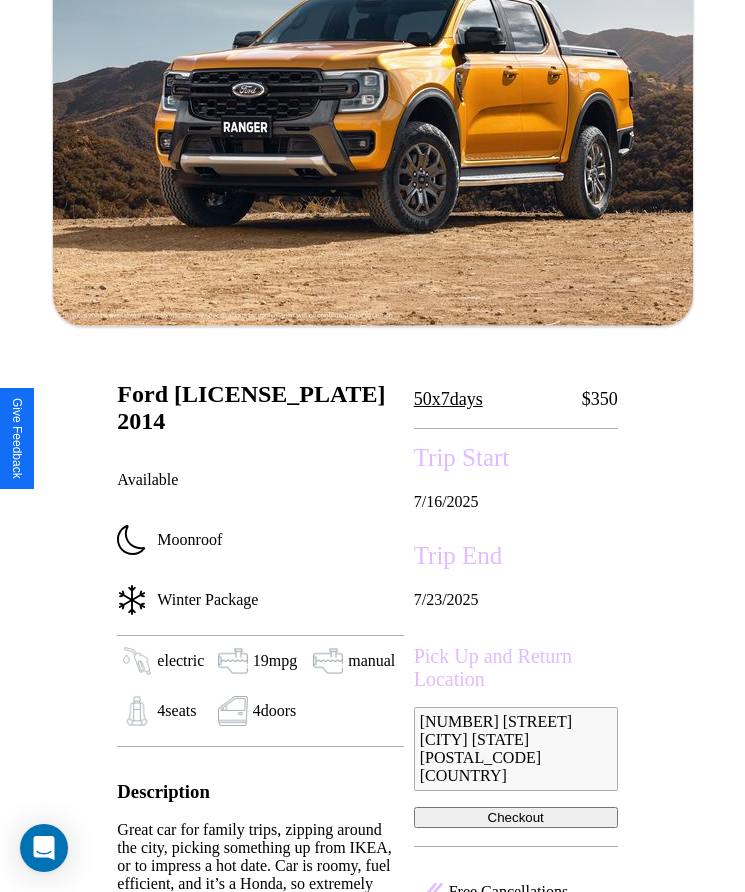 scroll, scrollTop: 466, scrollLeft: 0, axis: vertical 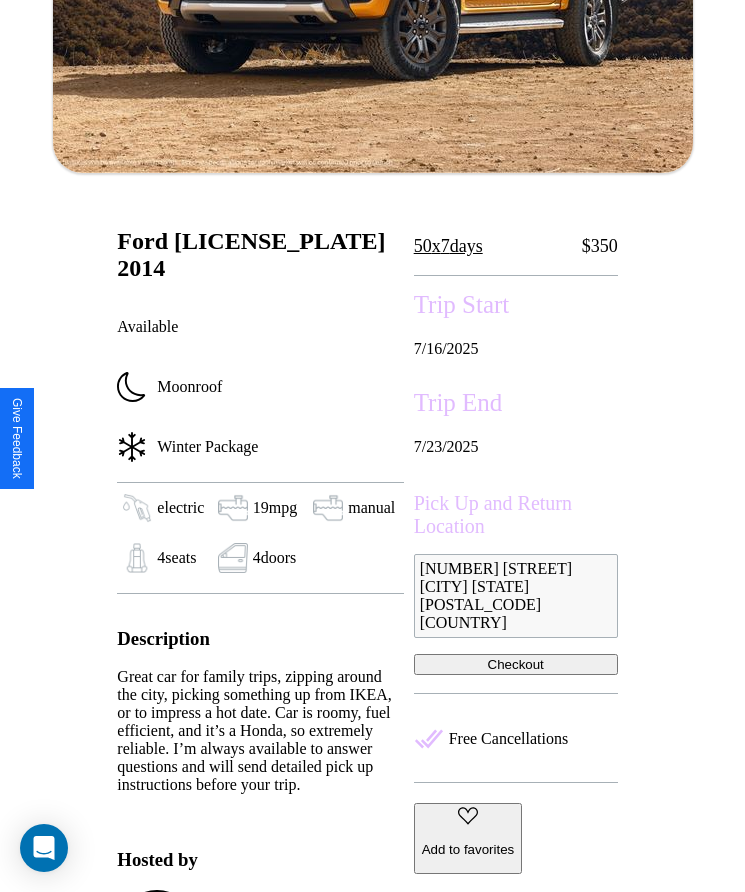 click on "[NUMBER] [STREET] [CITY] [STATE] [POSTAL_CODE] [COUNTRY]" at bounding box center (516, 596) 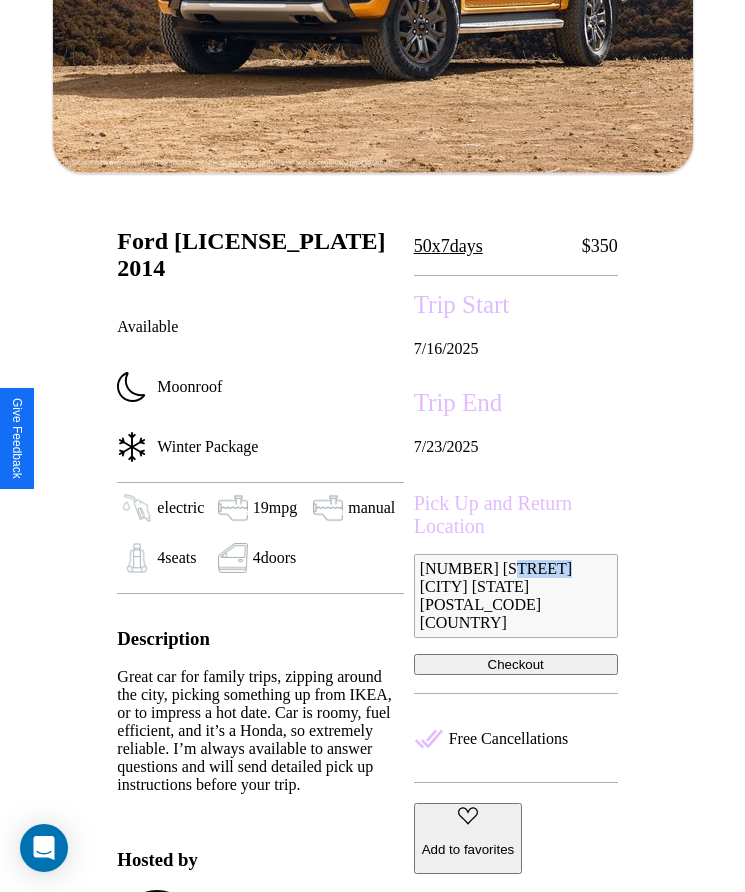 click on "[NUMBER] [STREET] [CITY] [STATE] [POSTAL_CODE] [COUNTRY]" at bounding box center (516, 596) 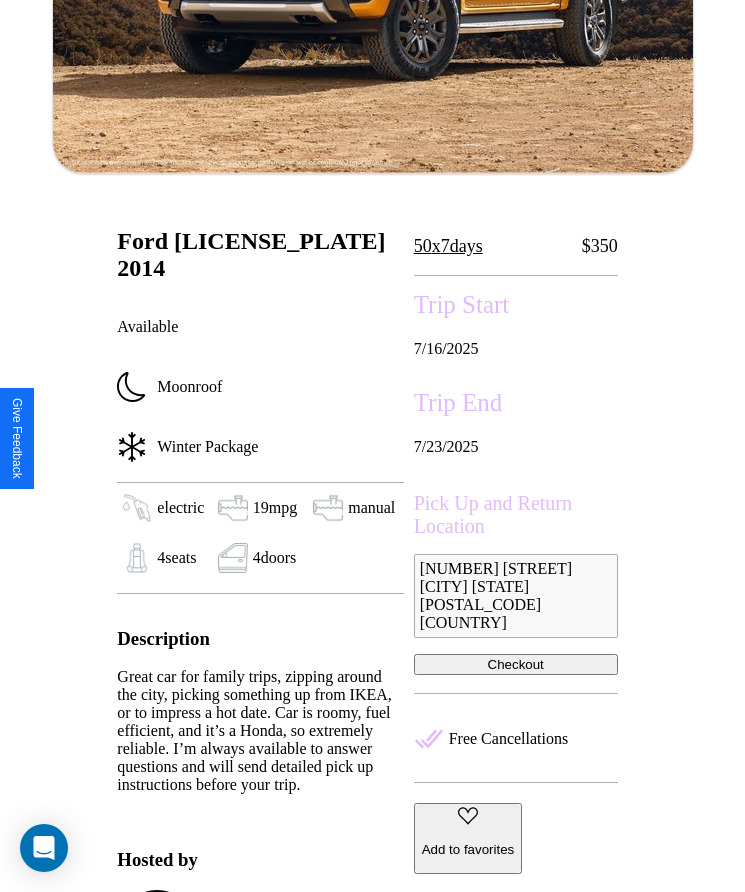 click on "[NUMBER] [STREET] [CITY] [STATE] [POSTAL_CODE] [COUNTRY]" at bounding box center [516, 596] 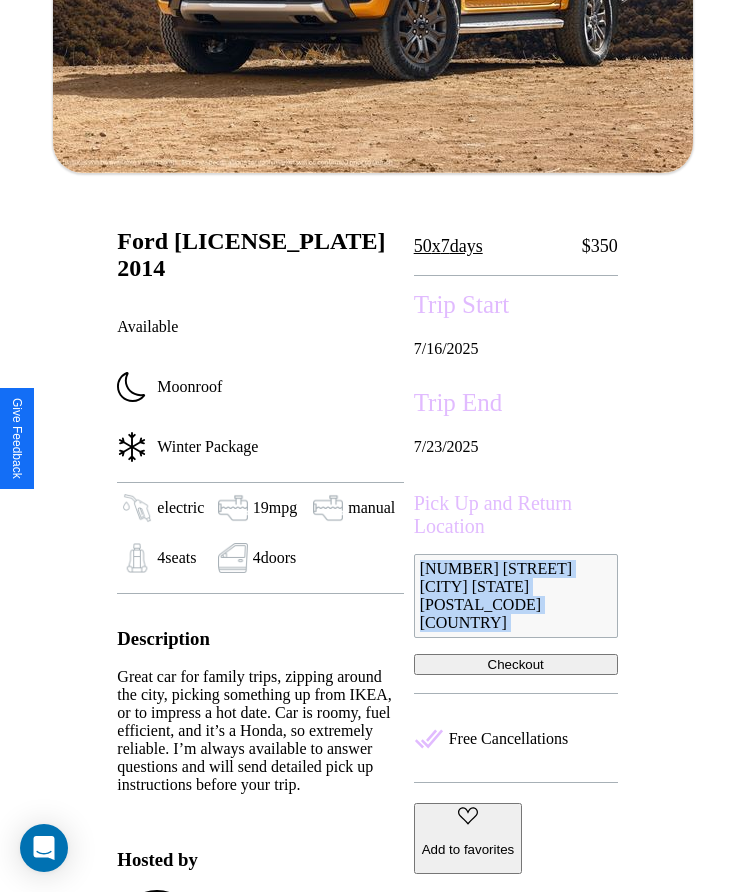 click on "[NUMBER] [STREET] [CITY] [STATE] [POSTAL_CODE] [COUNTRY]" at bounding box center [516, 596] 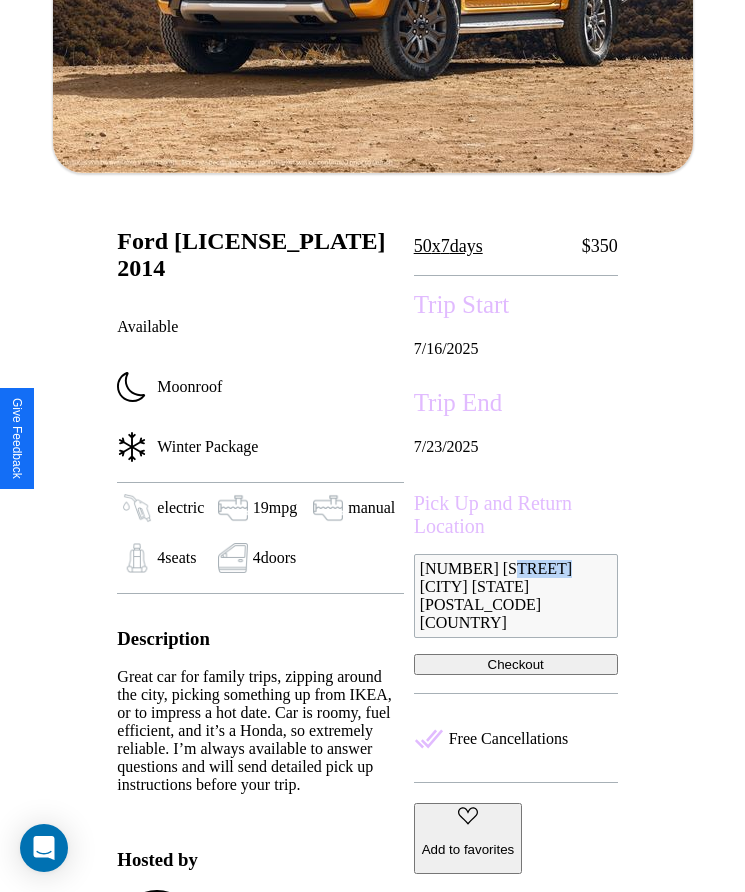 click on "[NUMBER] [STREET] [CITY] [STATE] [POSTAL_CODE] [COUNTRY]" at bounding box center [516, 596] 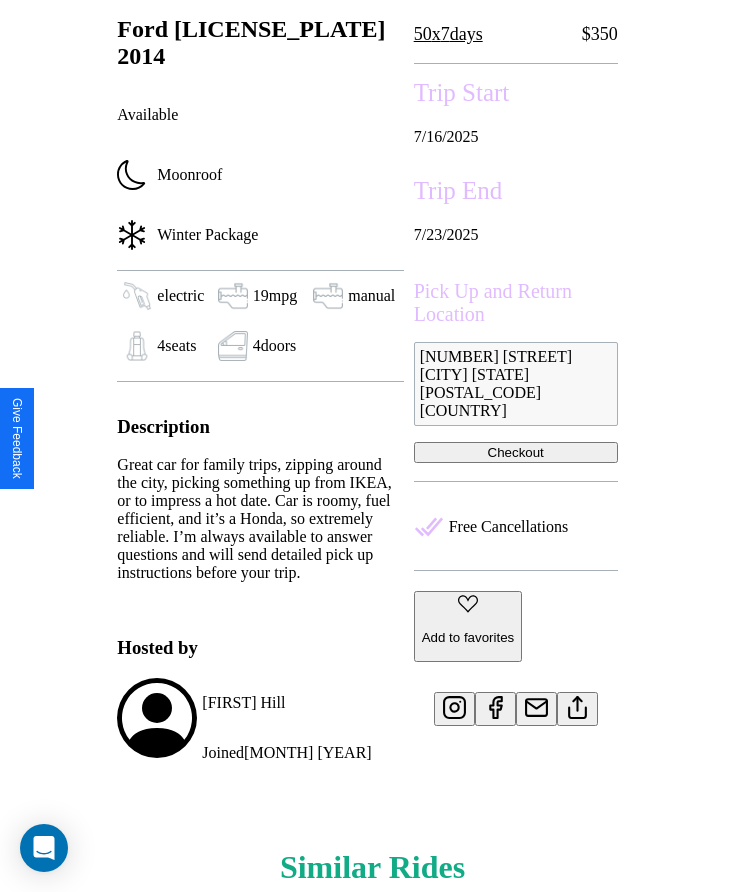 scroll, scrollTop: 749, scrollLeft: 0, axis: vertical 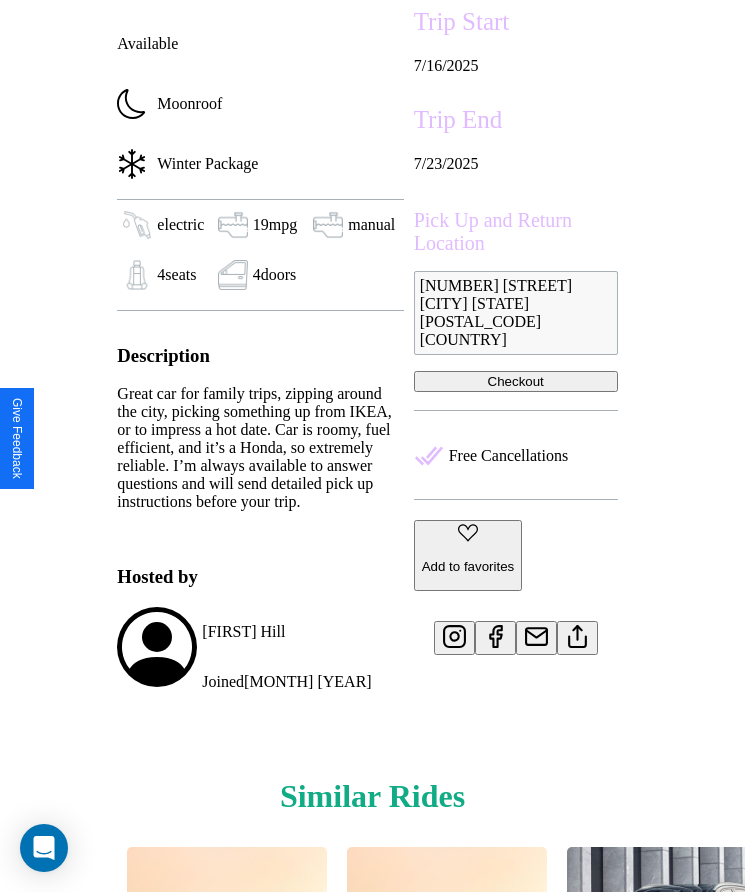 click at bounding box center [577, 633] 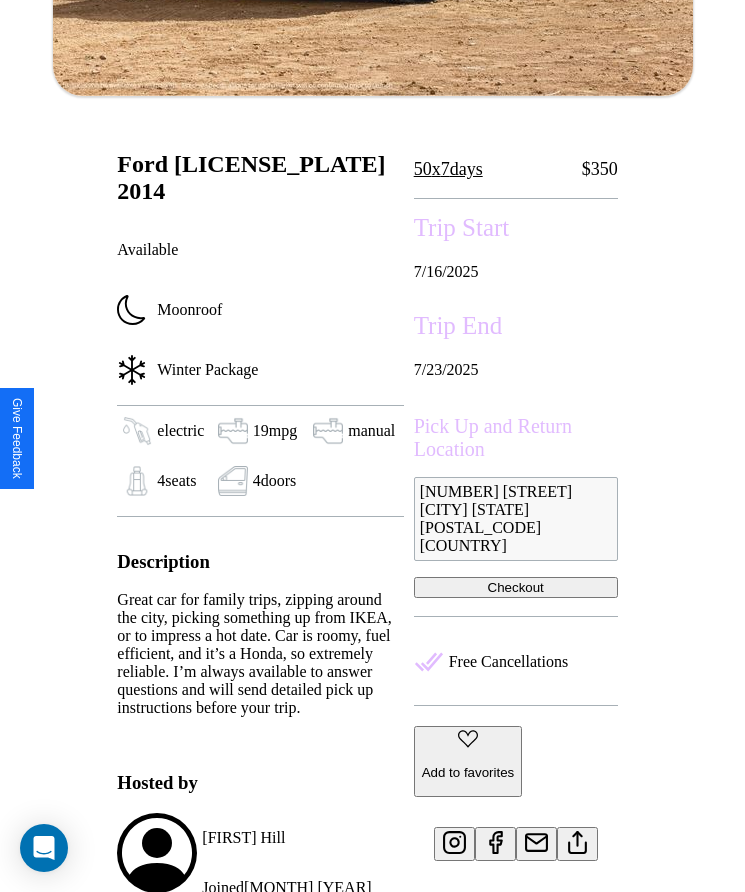 scroll, scrollTop: 538, scrollLeft: 0, axis: vertical 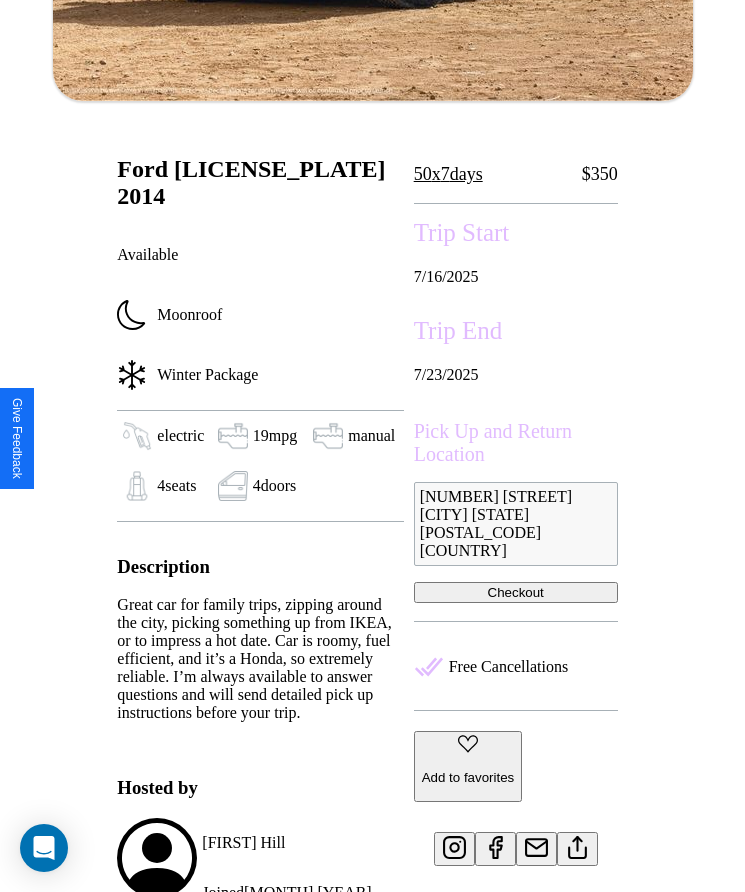 click on "Checkout" at bounding box center (516, 592) 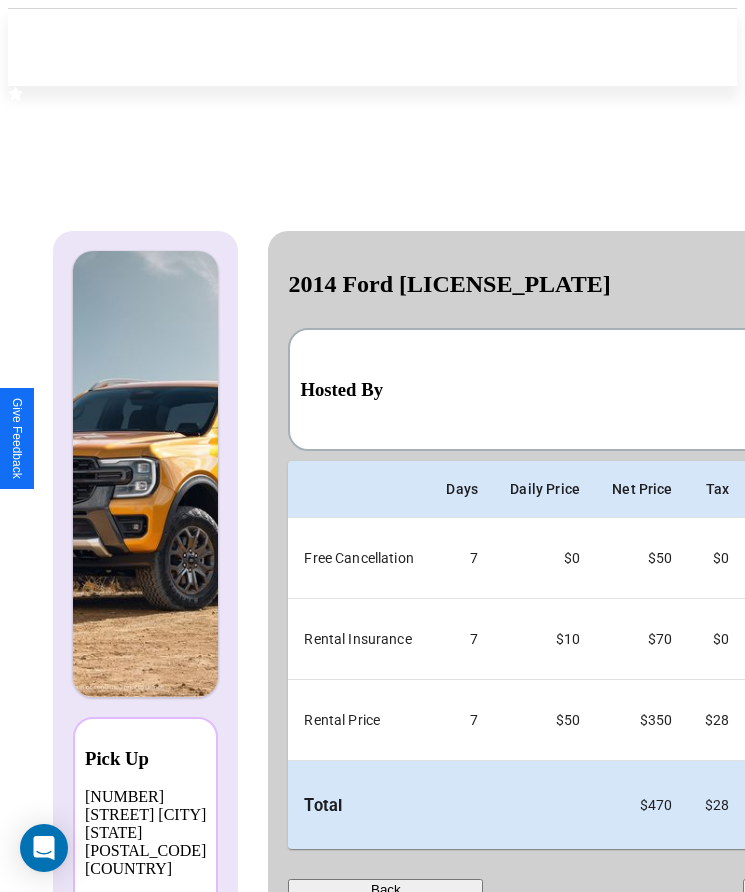 scroll, scrollTop: 0, scrollLeft: 119, axis: horizontal 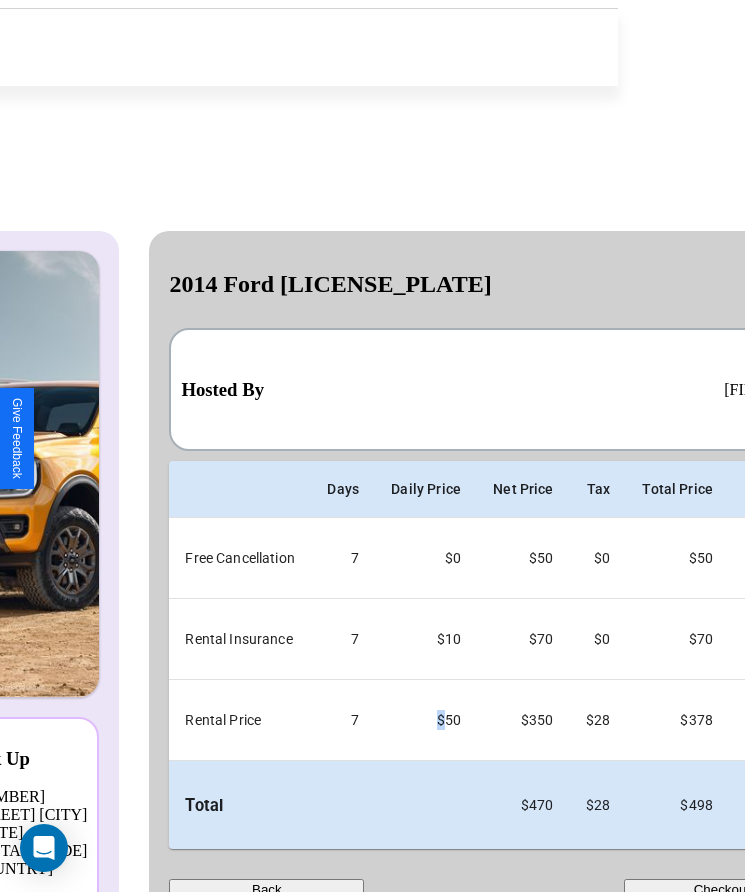 click on "Back" at bounding box center [266, 889] 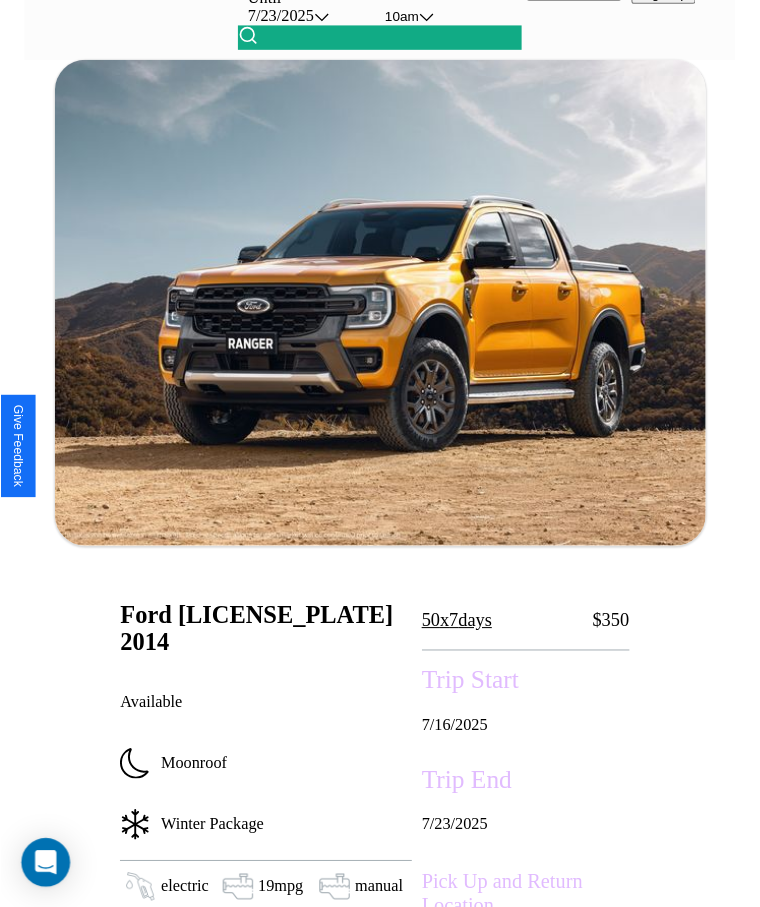 scroll, scrollTop: 680, scrollLeft: 0, axis: vertical 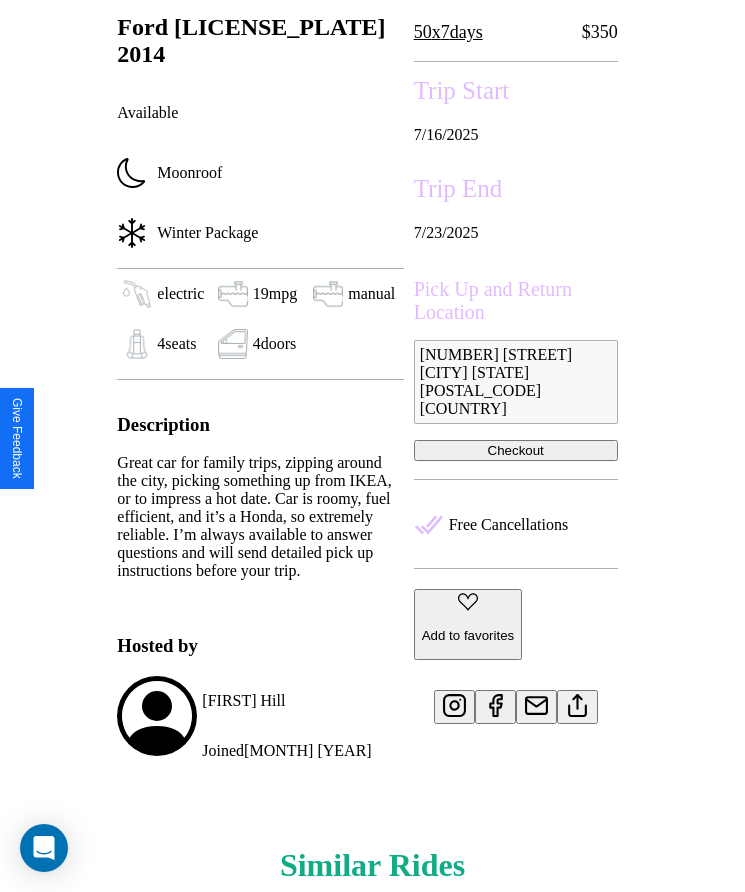 click on "Add to favorites" at bounding box center [468, 635] 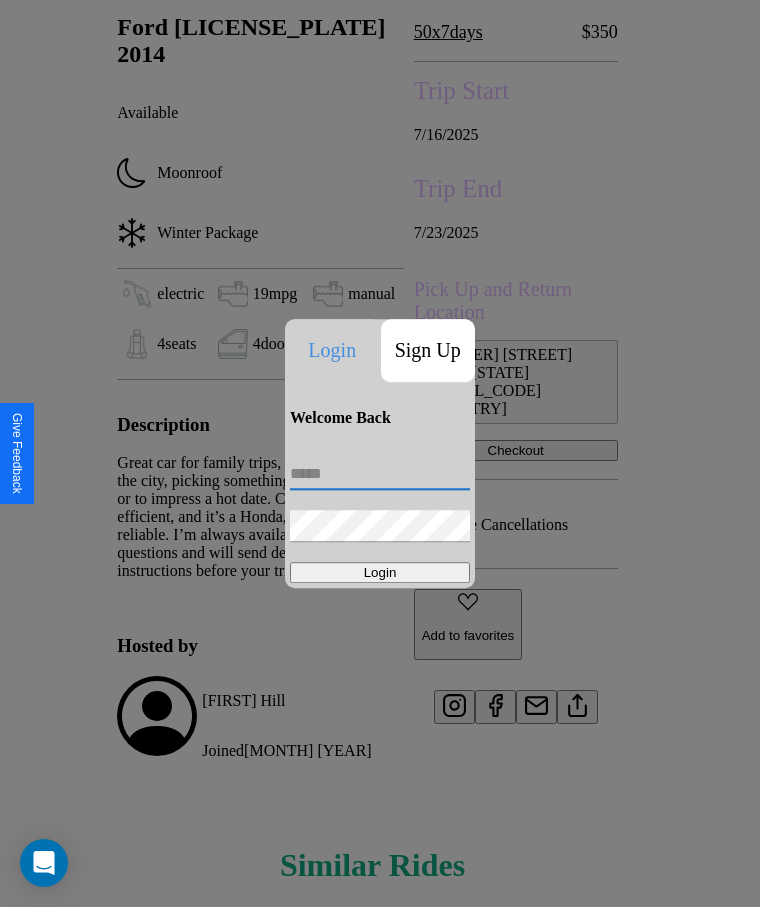 click at bounding box center (380, 474) 